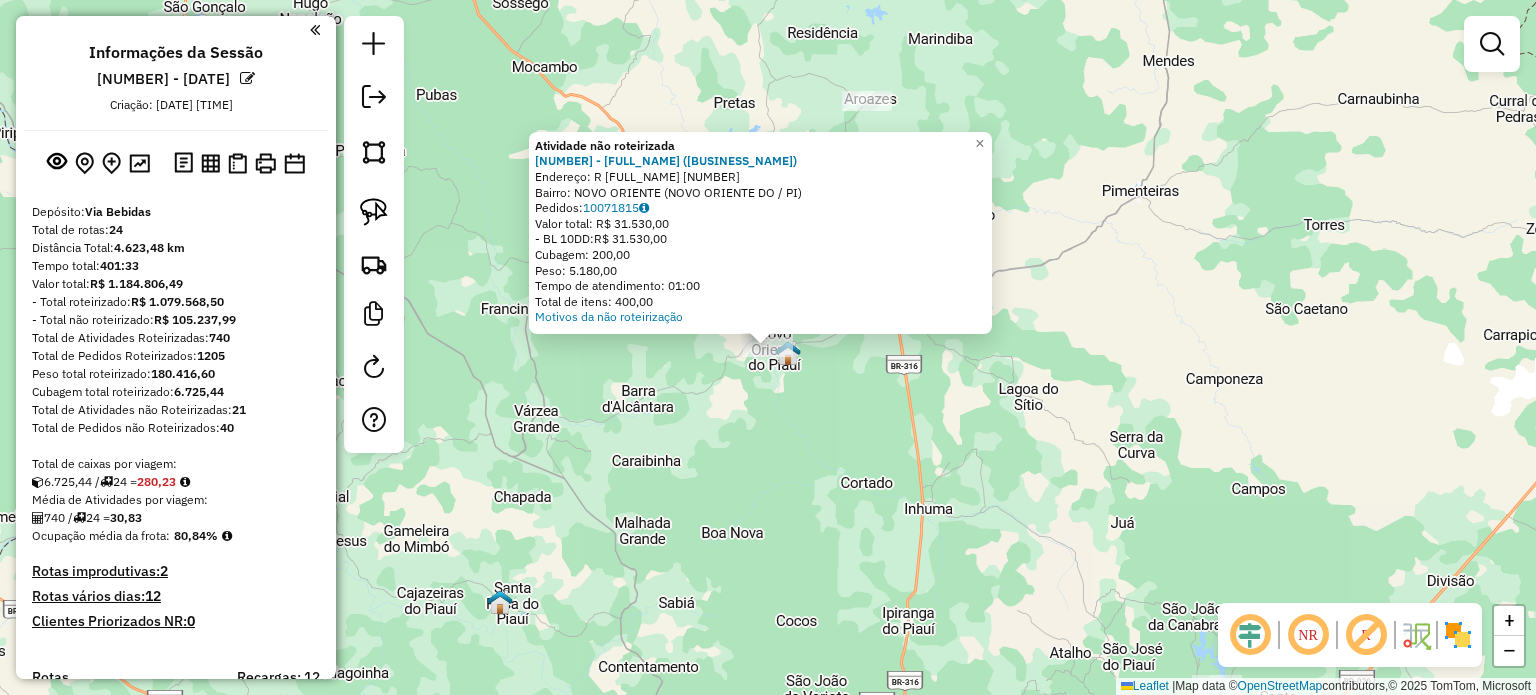 click on "Atividade não roteirizada [NUMBER] - [FULL_NAME] ([BUSINESS_NAME])  Endereço: R   [FULL_NAME]    [NUMBER]   Bairro: [NEIGHBORHOOD] ([NEIGHBORHOOD] / [STATE])   Pedidos:  [NUMBER]   Valor total: [CURRENCY] [AMOUNT]   - BL 10DD:  [CURRENCY] [AMOUNT]   Cubagem: [AMOUNT]   Peso: [AMOUNT]   Tempo de atendimento: [TIME]   Total de itens: [AMOUNT]  Motivos da não roteirização × Janela de atendimento Grade de atendimento Capacidade Transportadoras Veículos Cliente Pedidos  Rotas Selecione os dias de semana para filtrar as janelas de atendimento  Seg   Ter   Qua   Qui   Sex   Sáb   Dom  Informe o período da janela de atendimento: De: Até:  Filtrar exatamente a janela do cliente  Considerar janela de atendimento padrão  Selecione os dias de semana para filtrar as grades de atendimento  Seg   Ter   Qua   Qui   Sex   Sáb   Dom   Considerar clientes sem dia de atendimento cadastrado  Clientes fora do dia de atendimento selecionado Filtrar as atividades entre os valores definidos abaixo:  Peso mínimo:   Peso máximo:   De:" 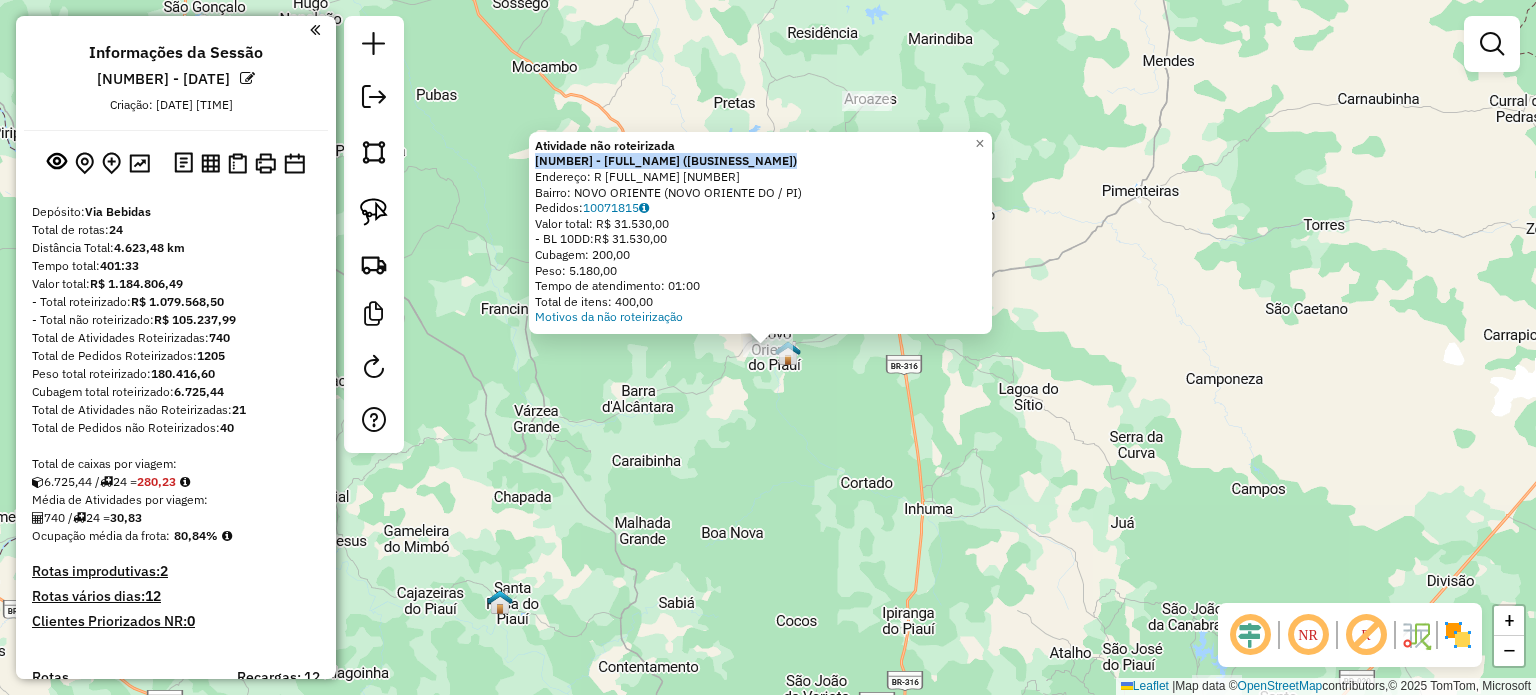 scroll, scrollTop: 1147, scrollLeft: 0, axis: vertical 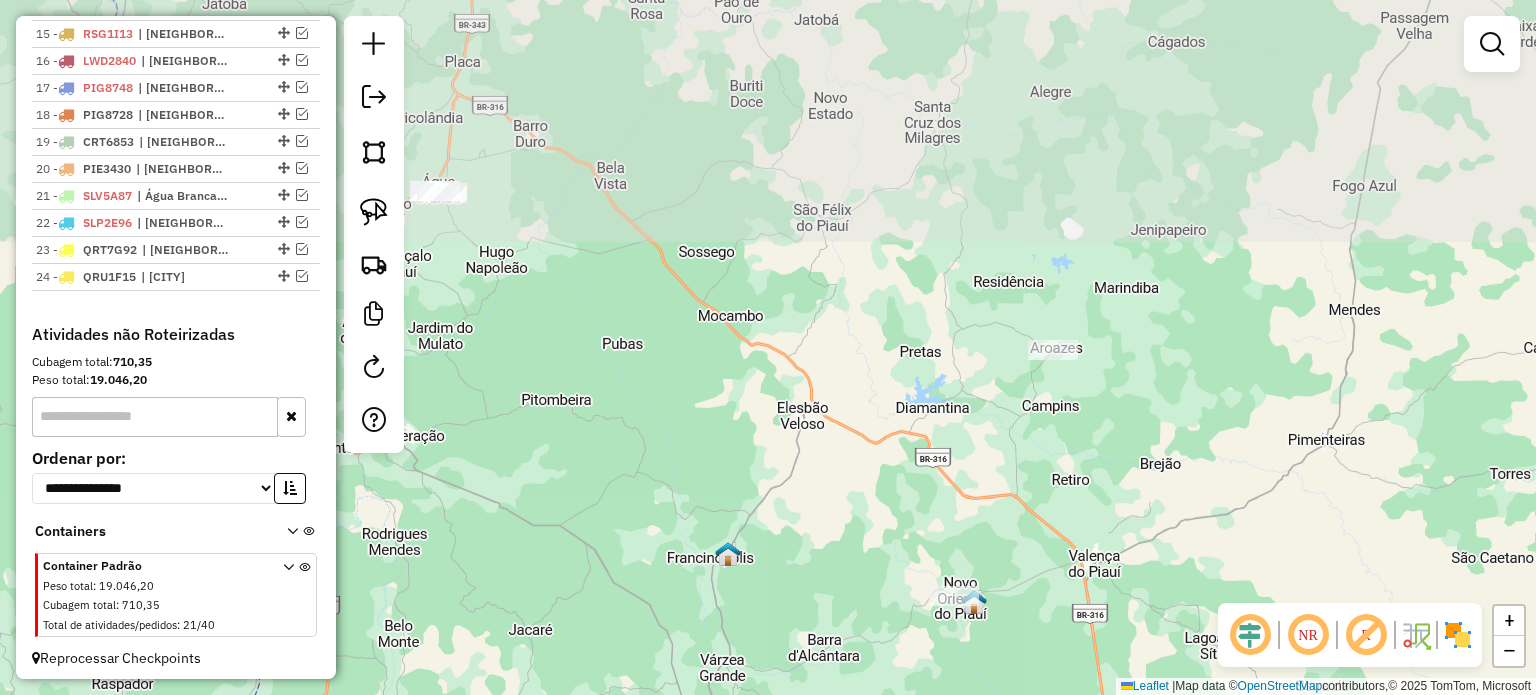 drag, startPoint x: 835, startPoint y: 139, endPoint x: 1055, endPoint y: 422, distance: 358.4536 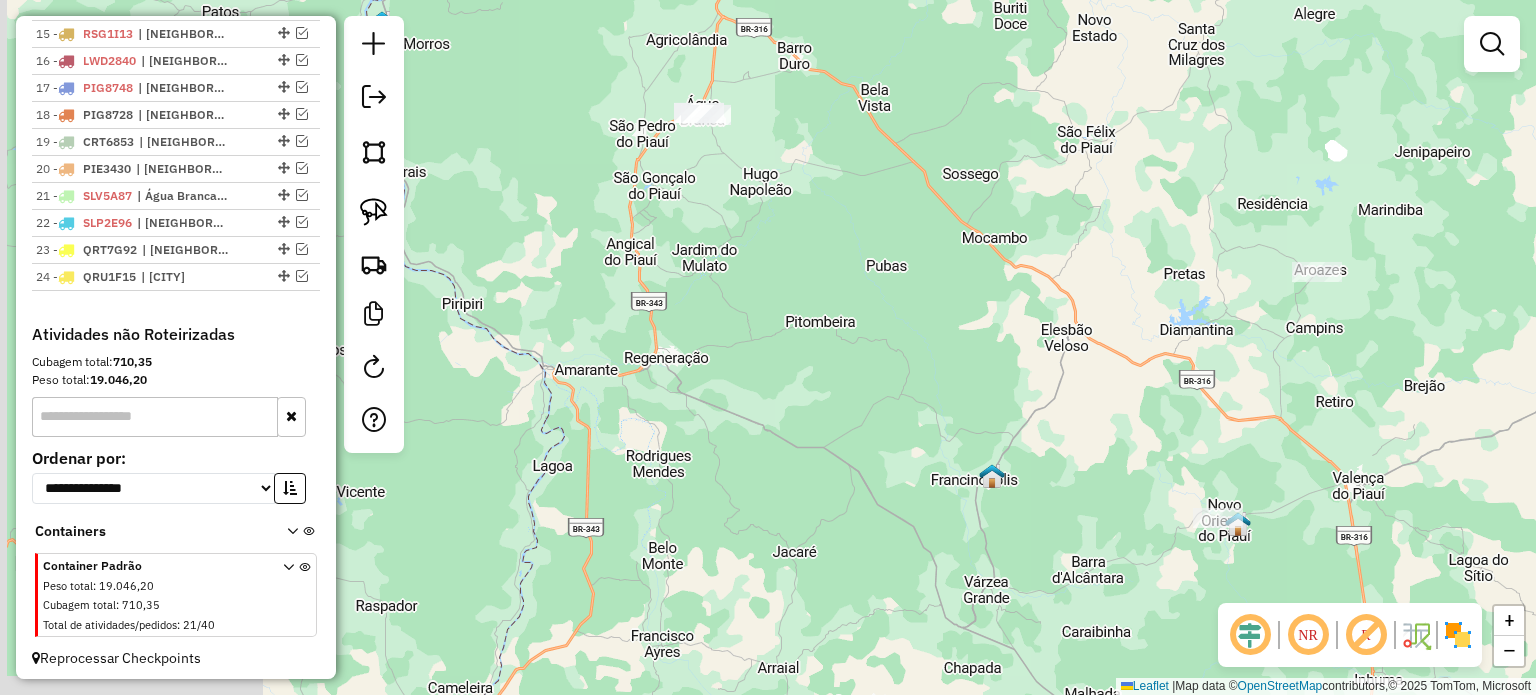 drag, startPoint x: 815, startPoint y: 231, endPoint x: 1064, endPoint y: 103, distance: 279.9732 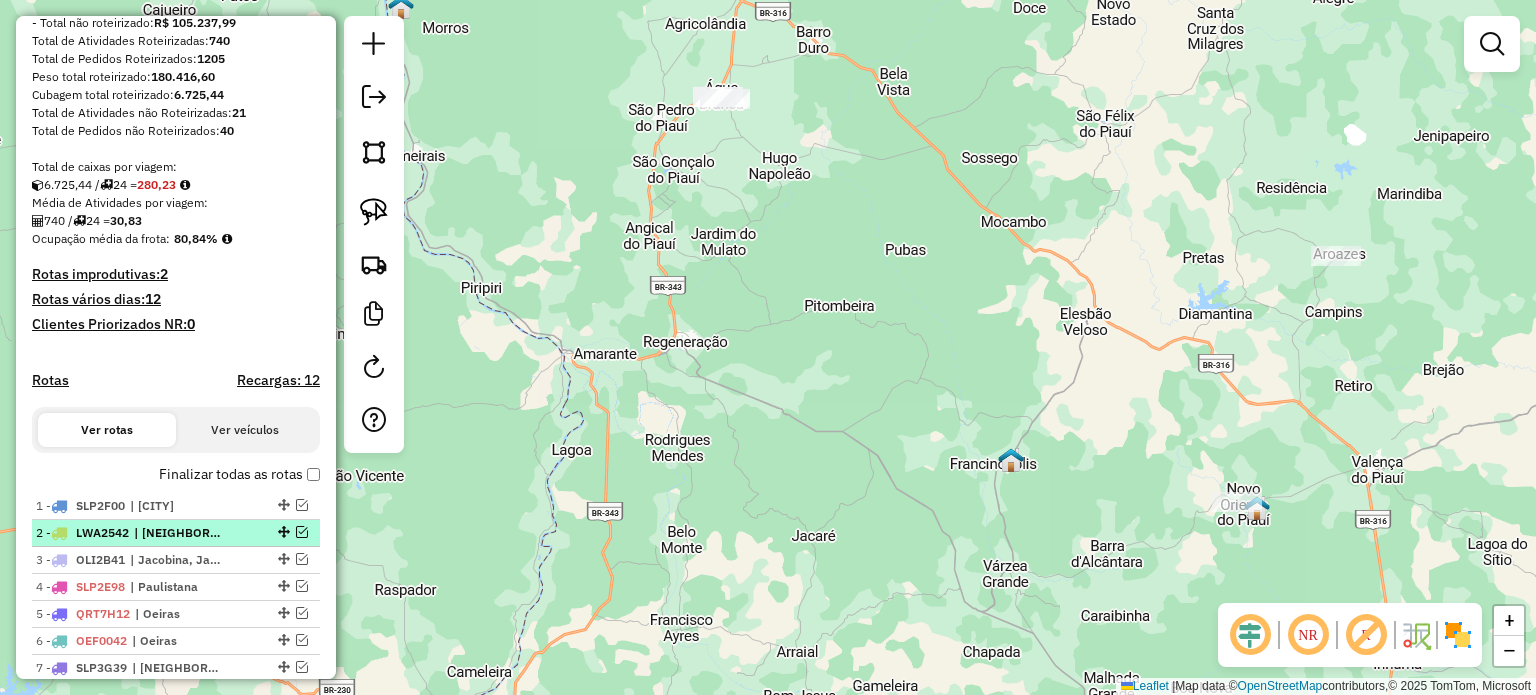 scroll, scrollTop: 300, scrollLeft: 0, axis: vertical 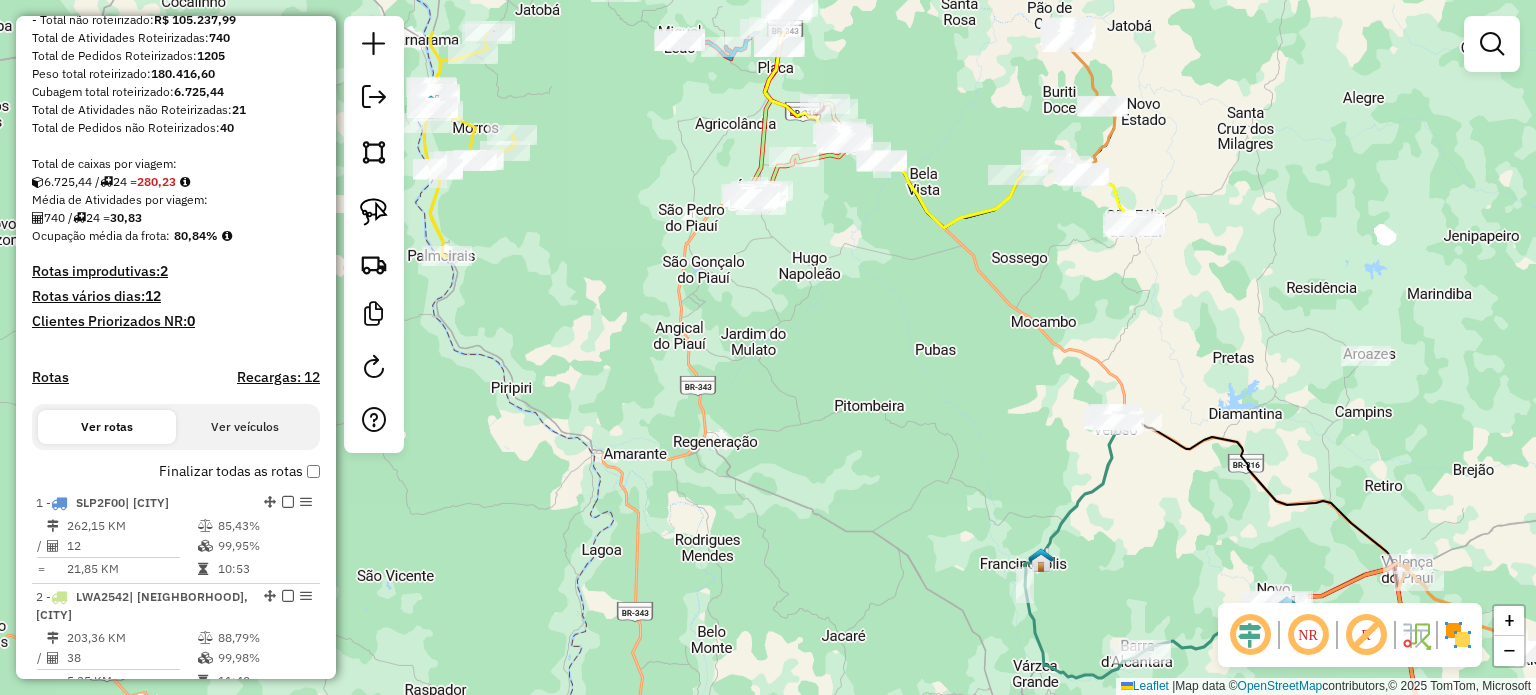 drag, startPoint x: 779, startPoint y: 247, endPoint x: 815, endPoint y: 388, distance: 145.5232 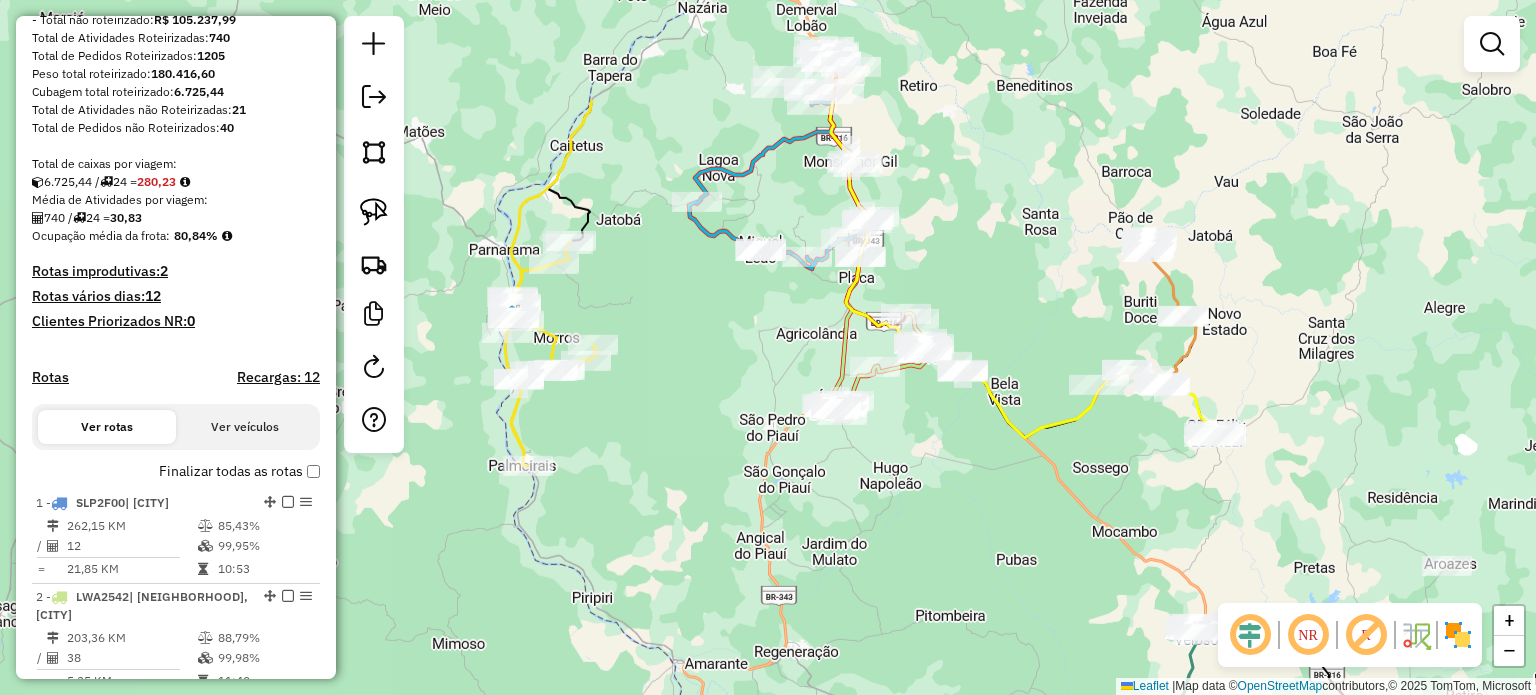 drag, startPoint x: 883, startPoint y: 85, endPoint x: 958, endPoint y: 254, distance: 184.89456 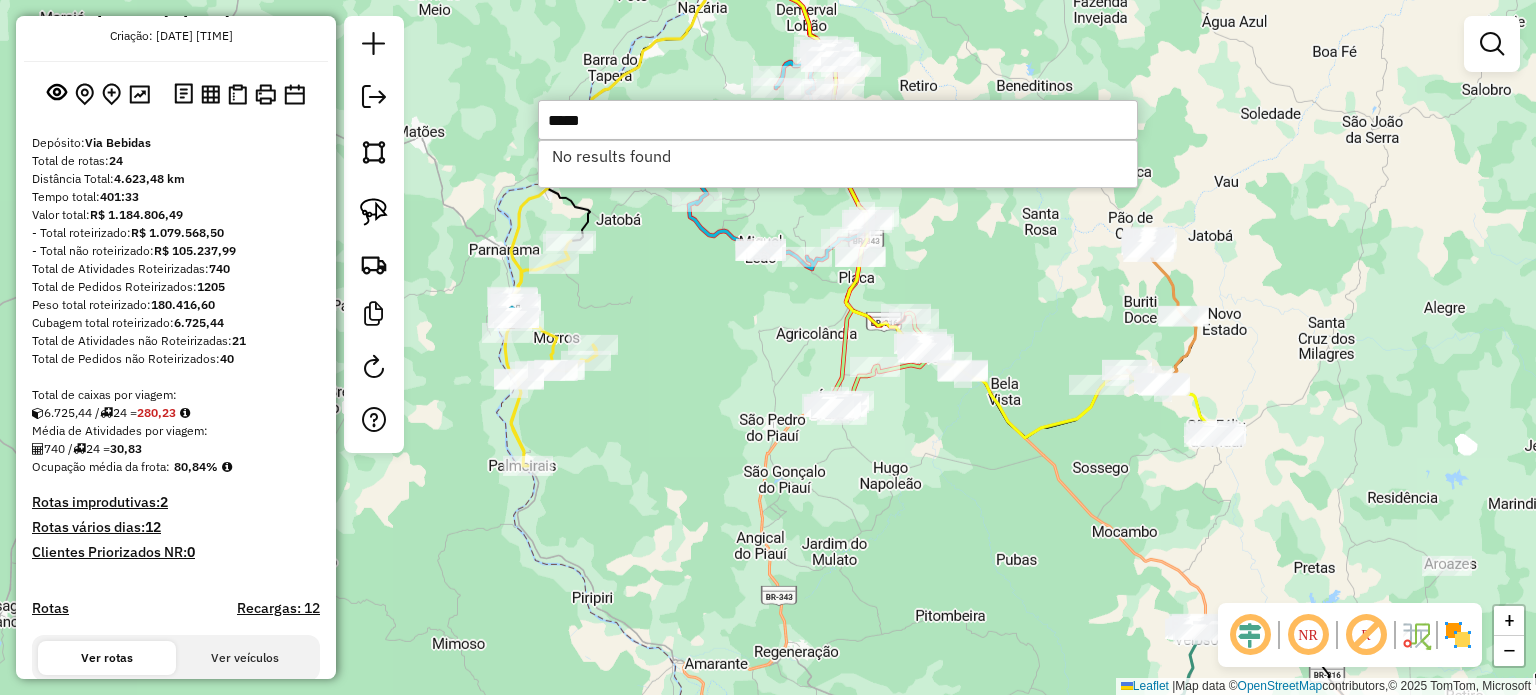 scroll, scrollTop: 0, scrollLeft: 0, axis: both 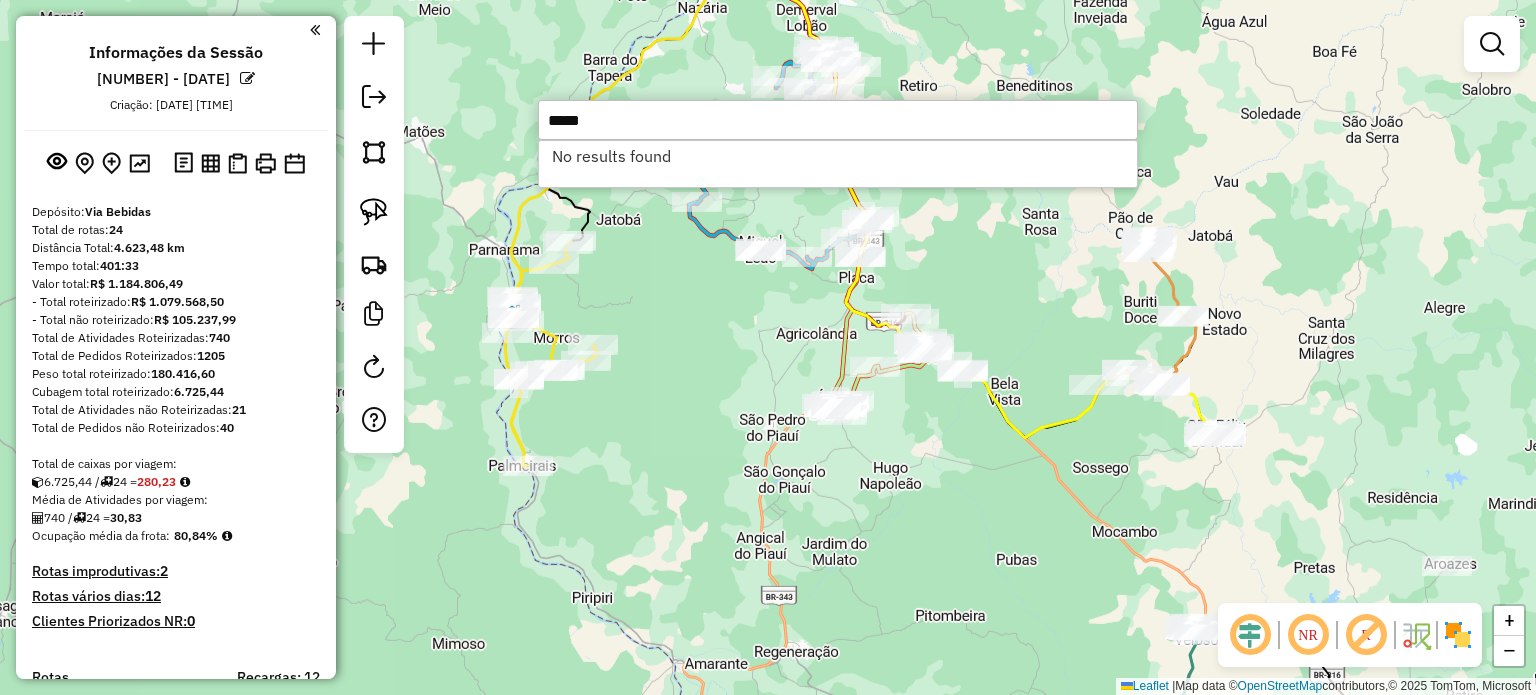 type on "*****" 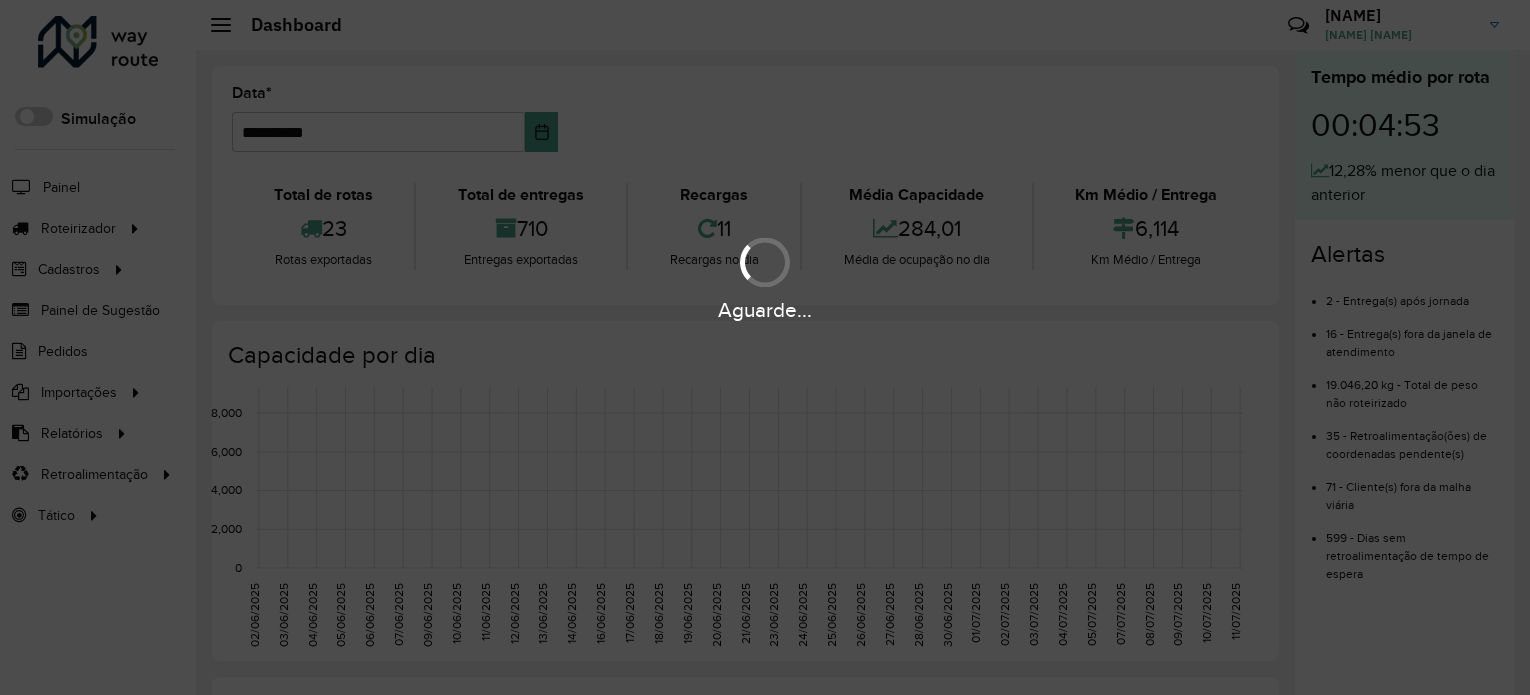 scroll, scrollTop: 0, scrollLeft: 0, axis: both 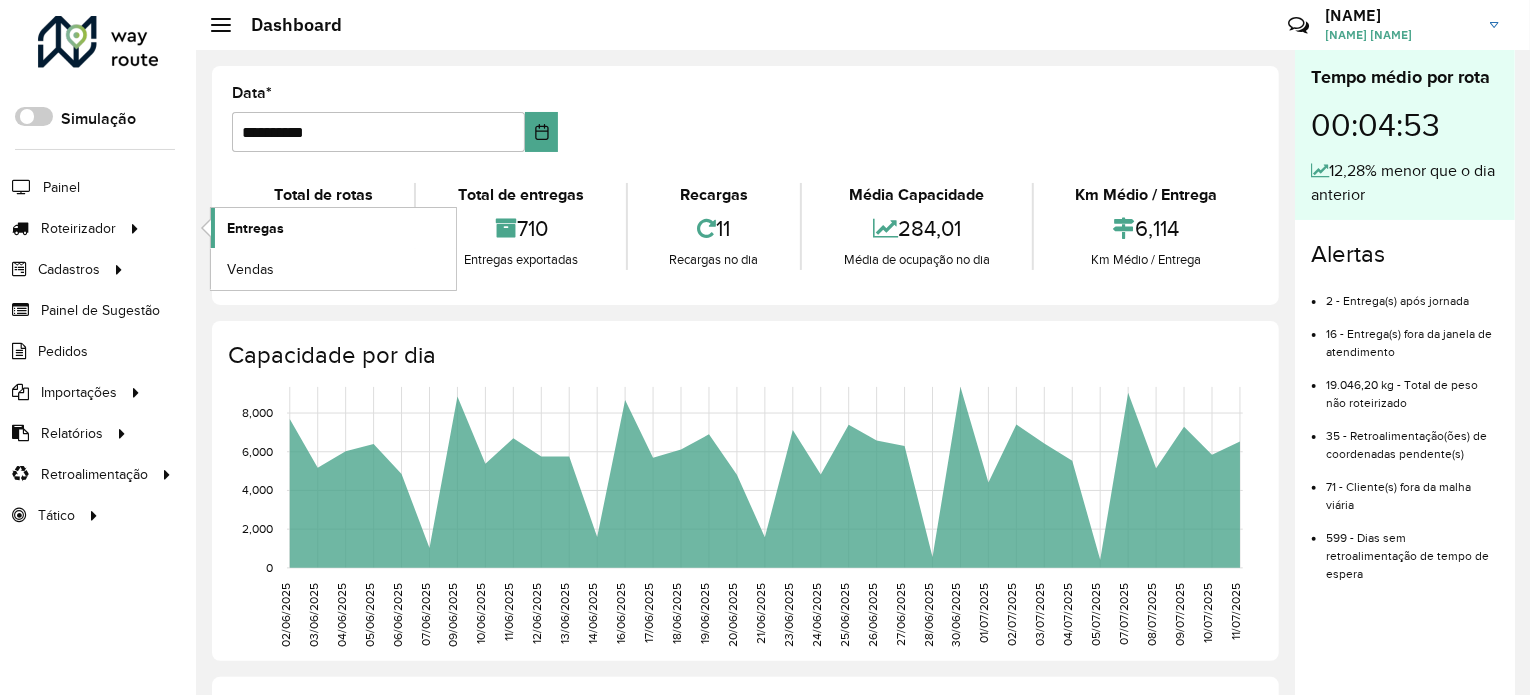 click on "Entregas" 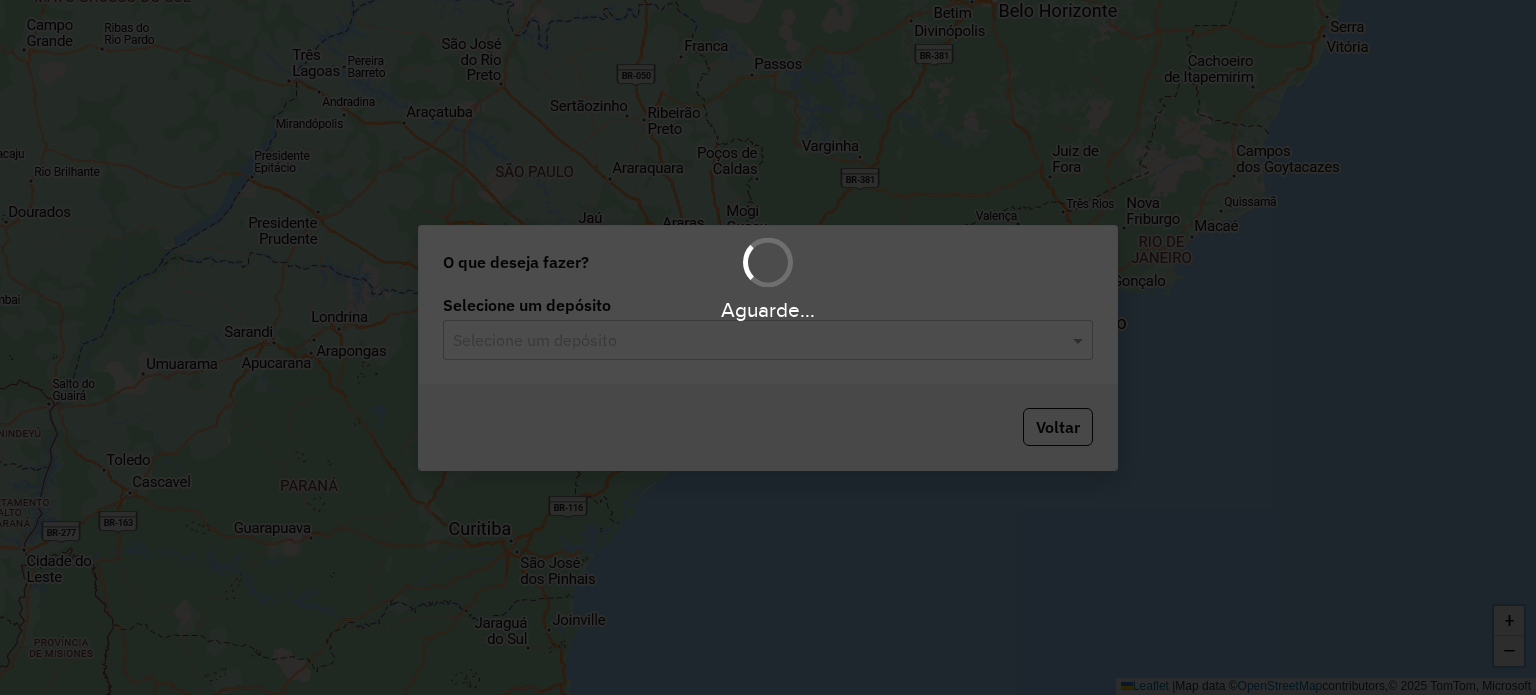 scroll, scrollTop: 0, scrollLeft: 0, axis: both 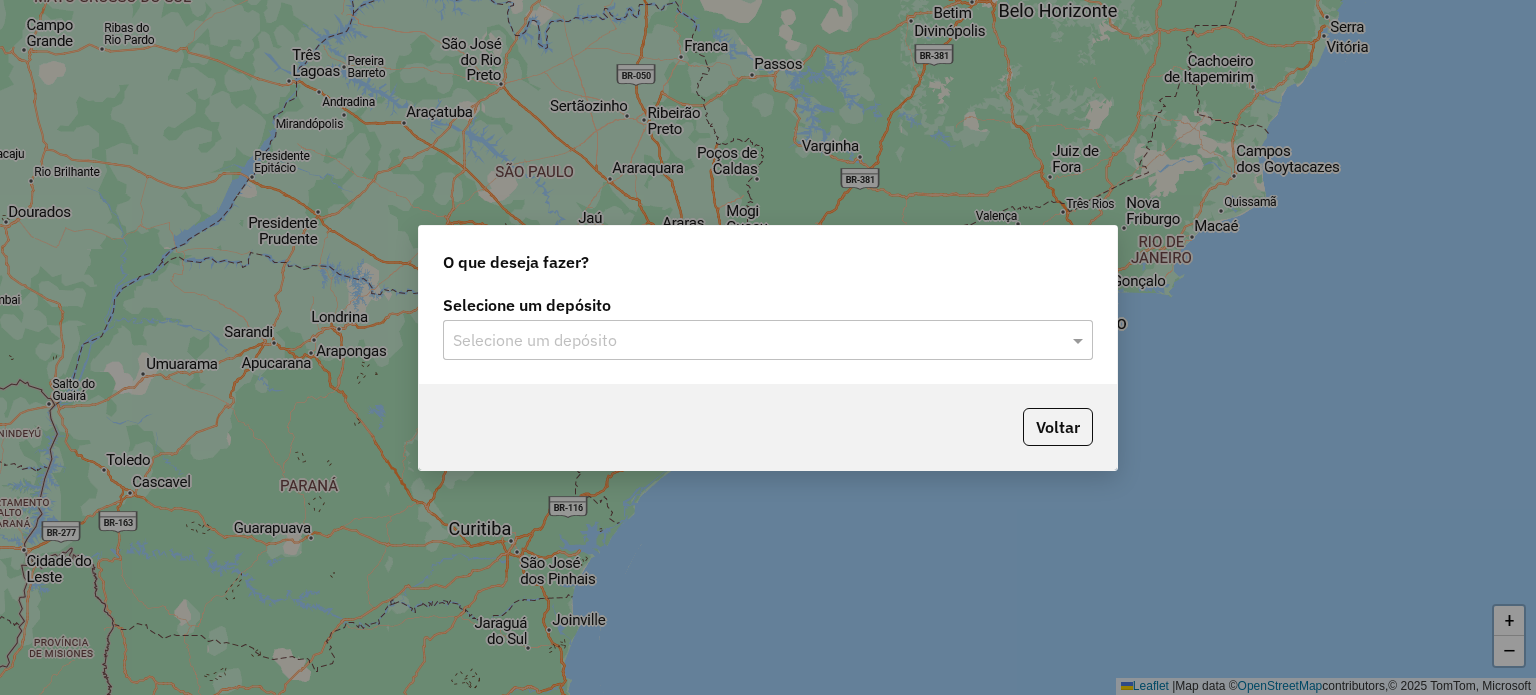 click 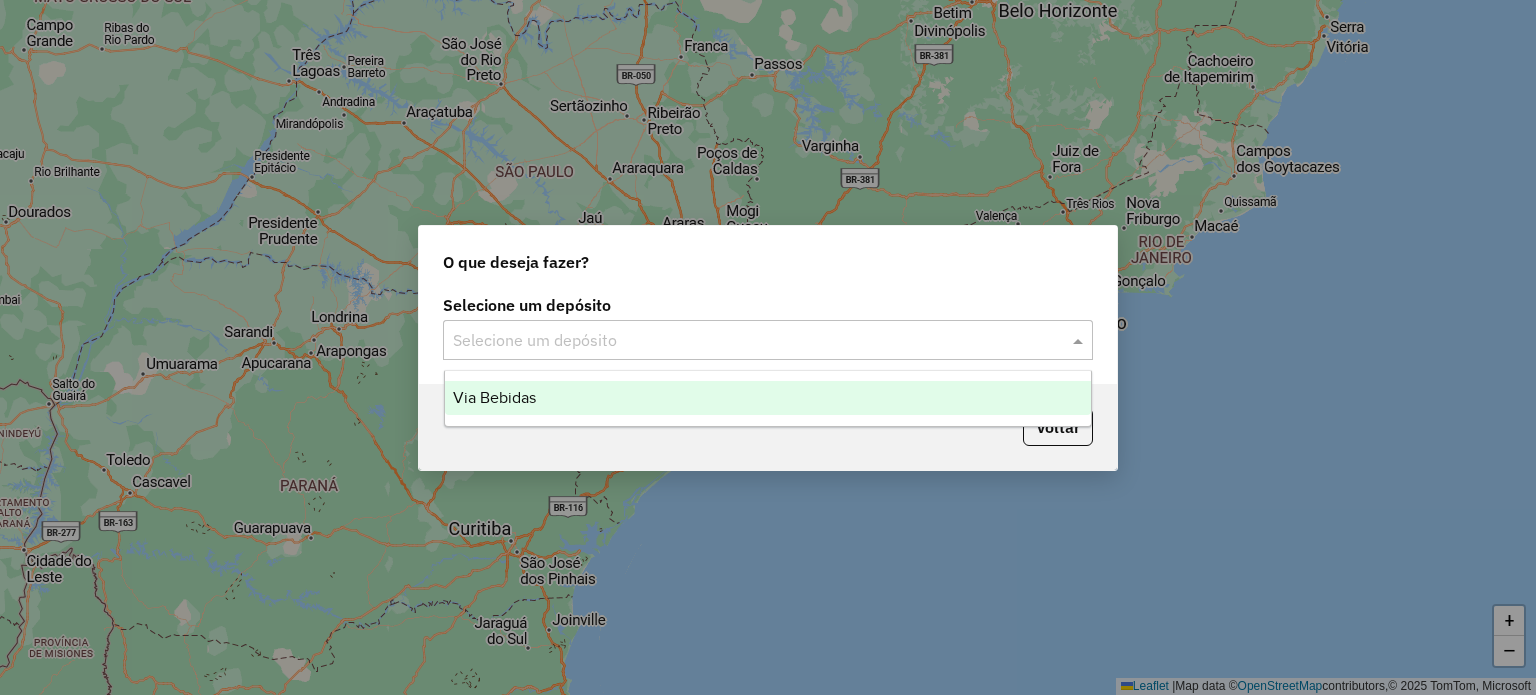 click on "Via Bebidas" at bounding box center (768, 398) 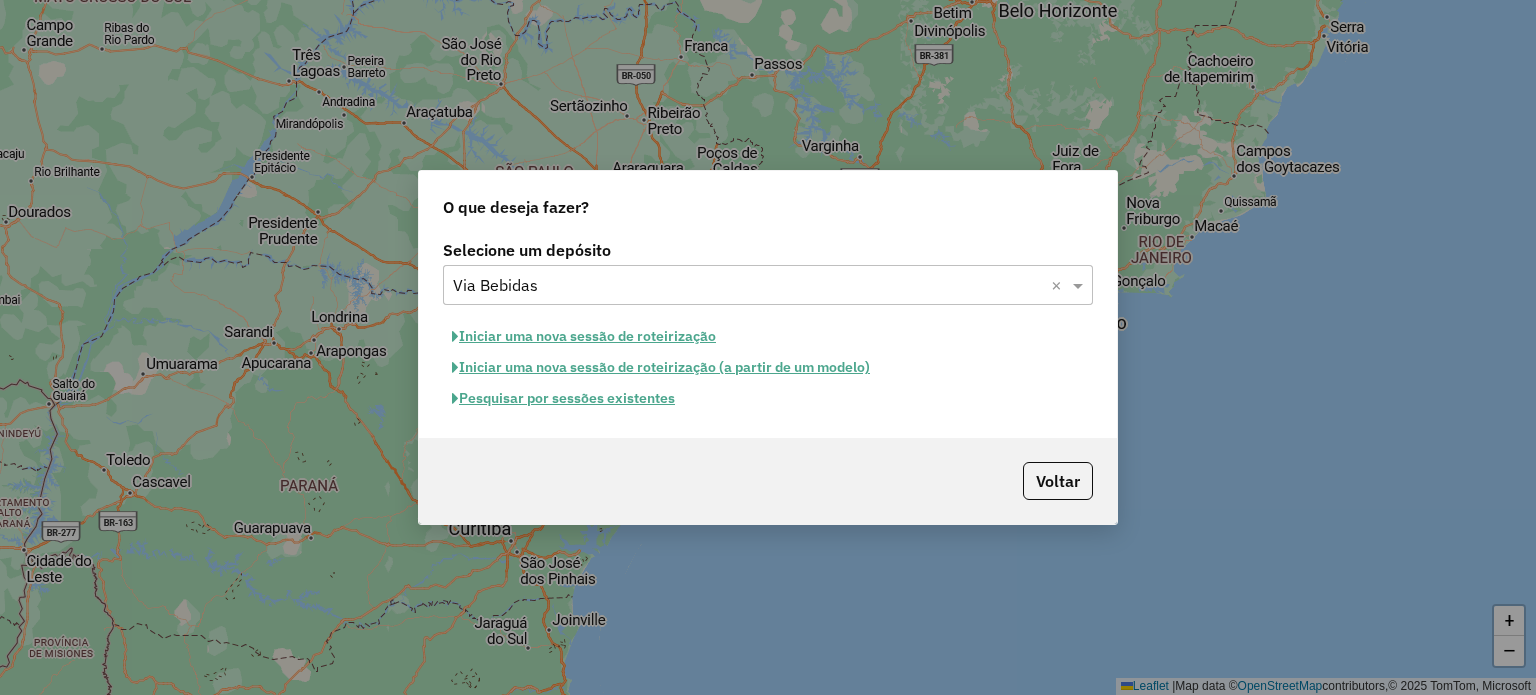 click on "Pesquisar por sessões existentes" 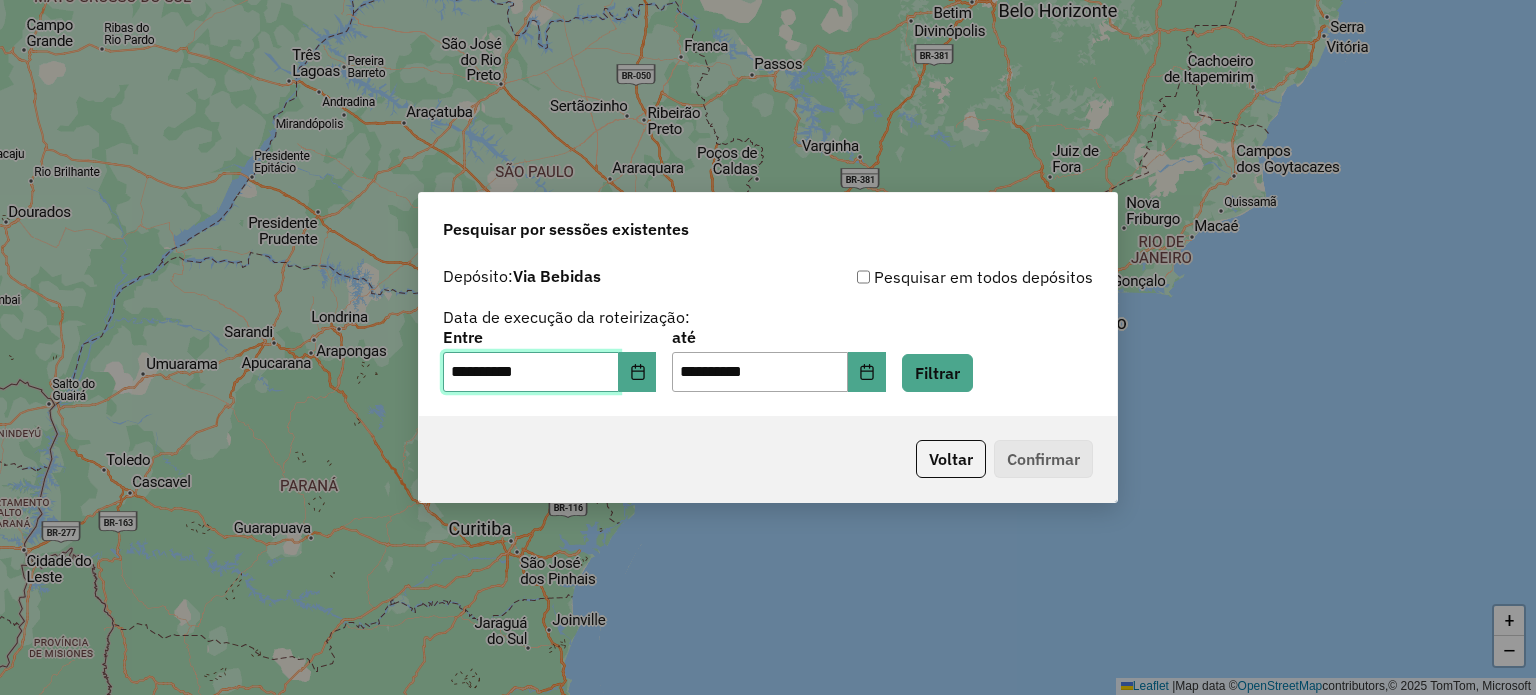 click on "**********" at bounding box center (531, 372) 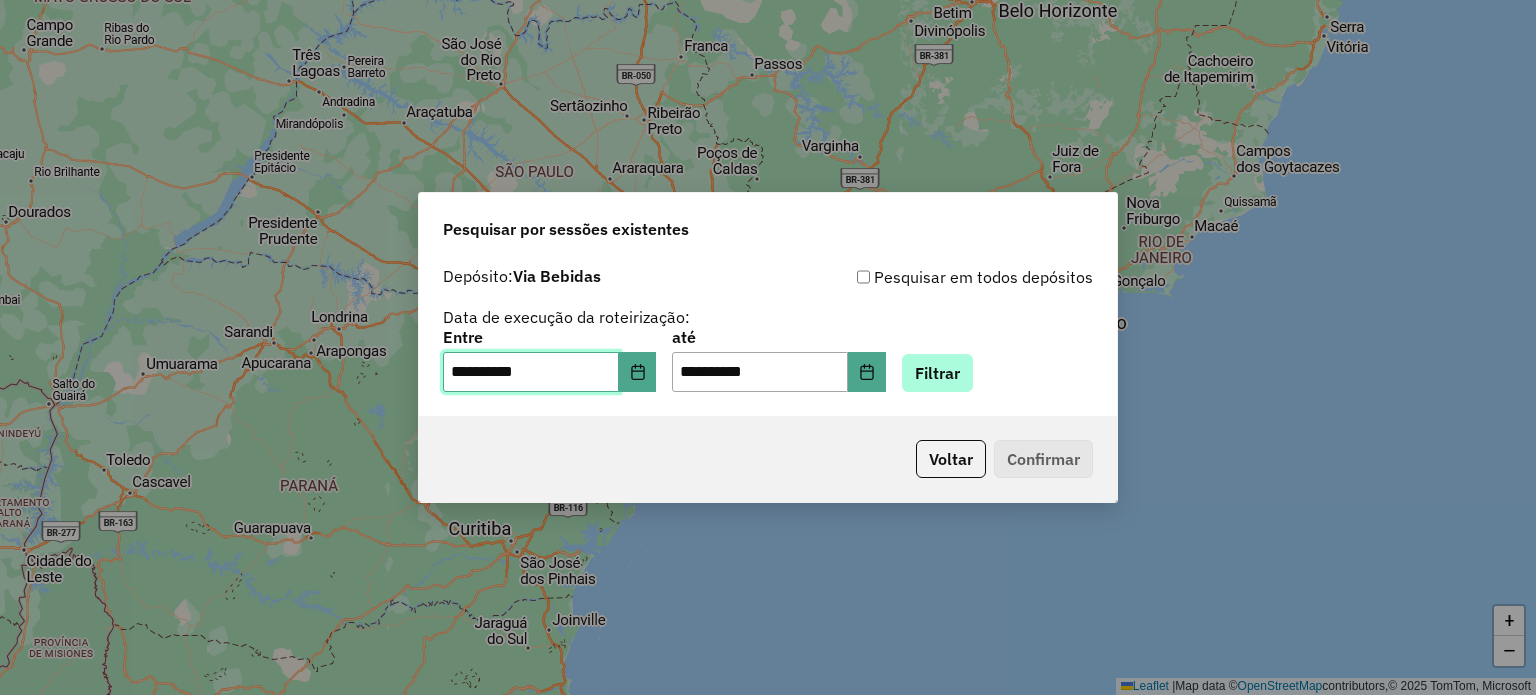 type on "**********" 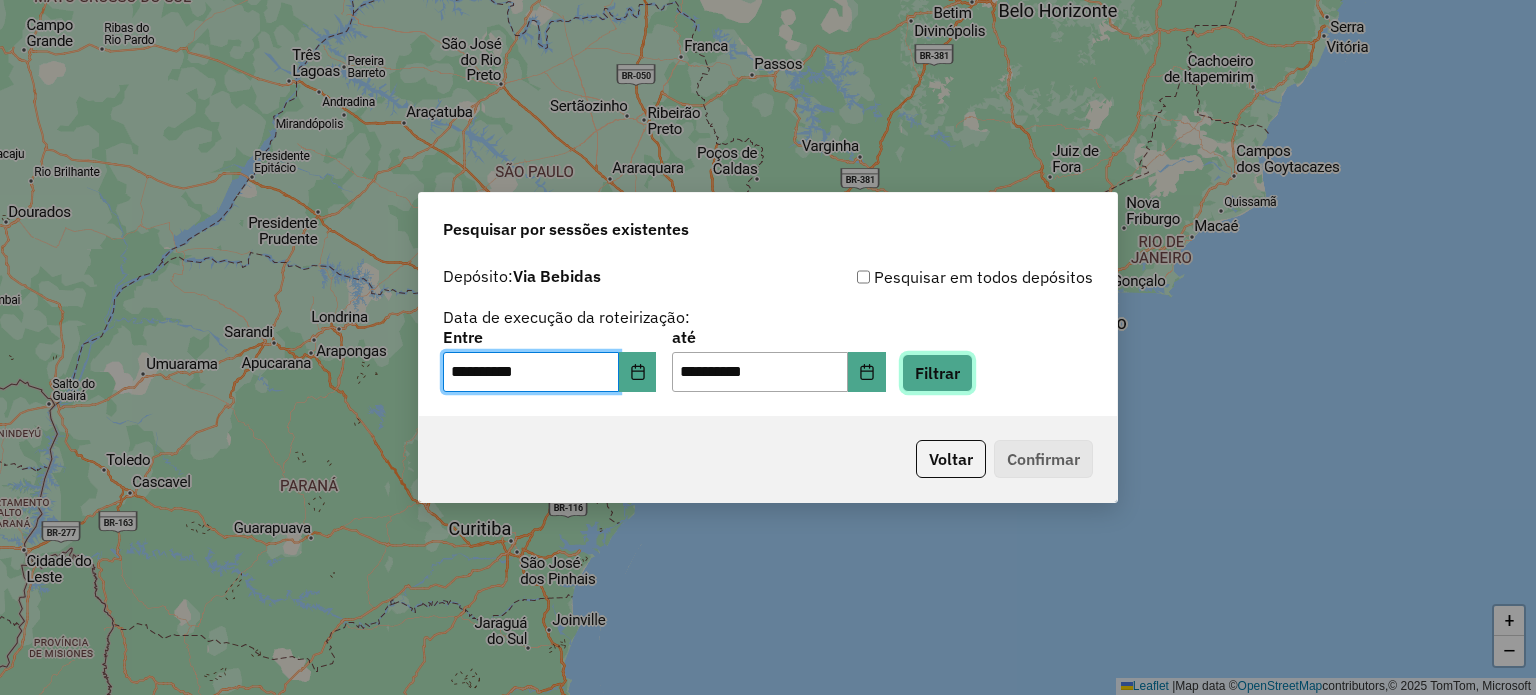 click on "Filtrar" 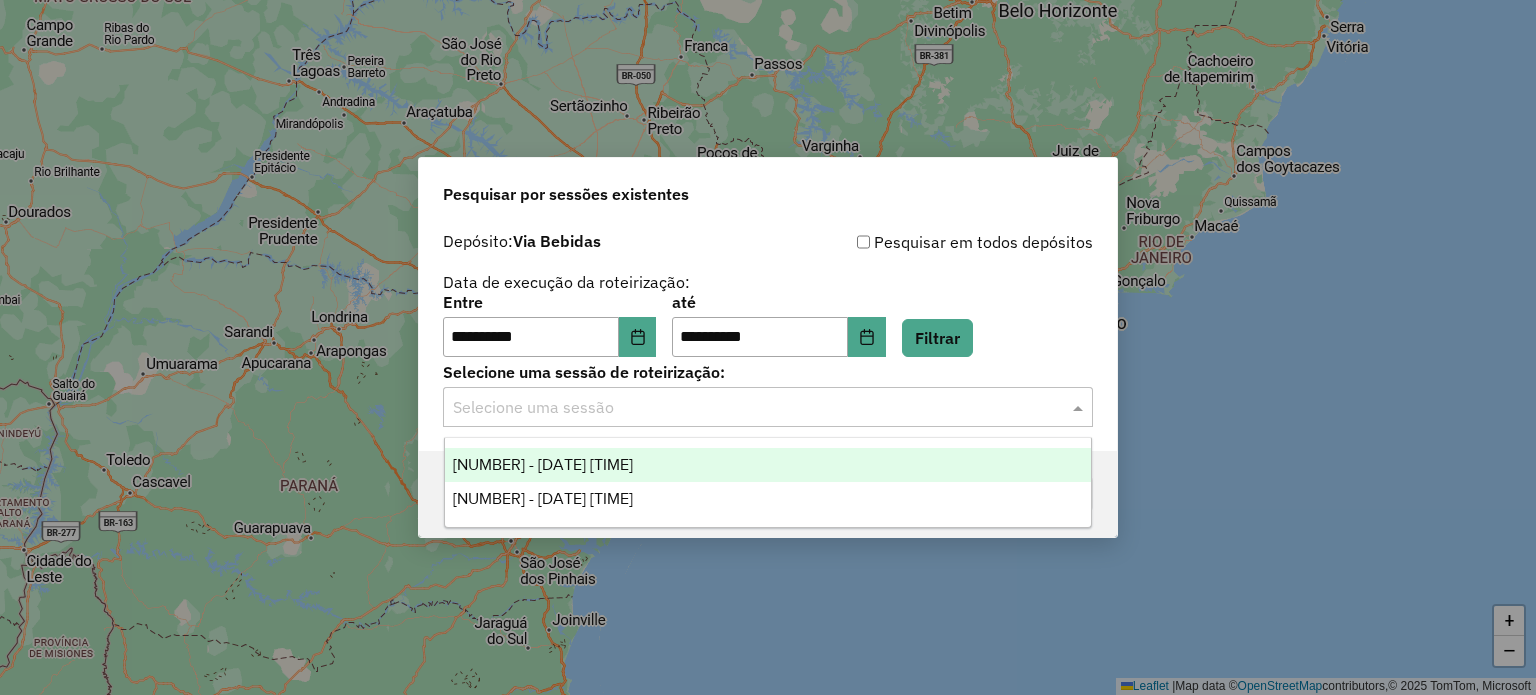 click 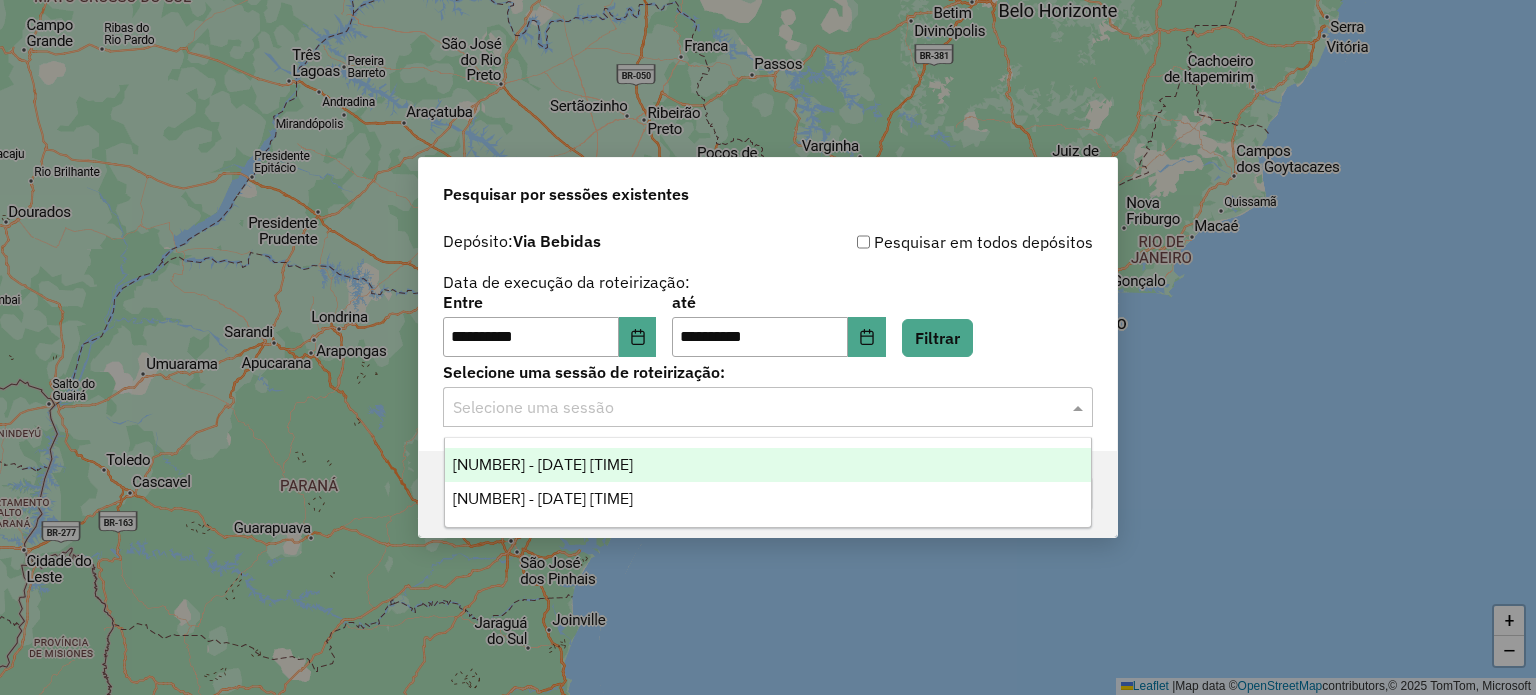 click on "963112 - 10/07/2025 18:38" at bounding box center (543, 464) 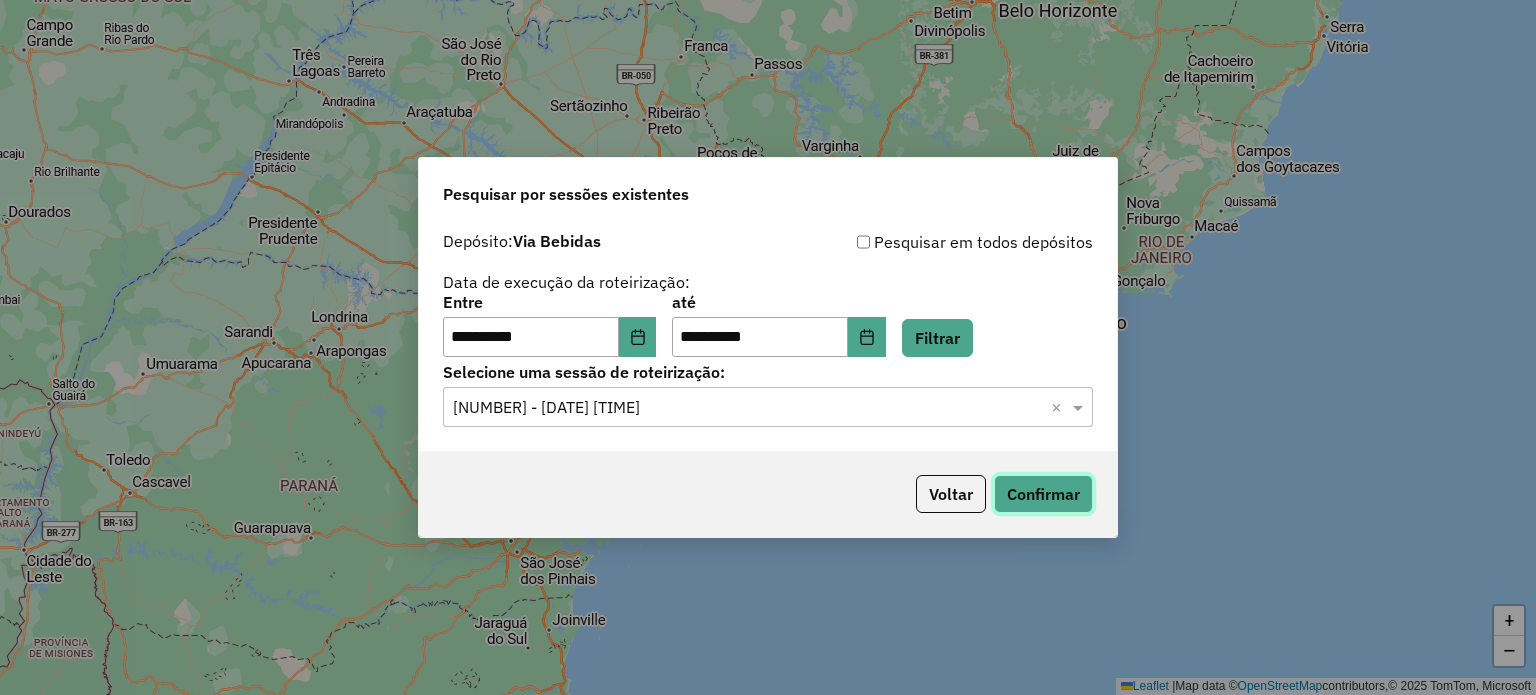 click on "Confirmar" 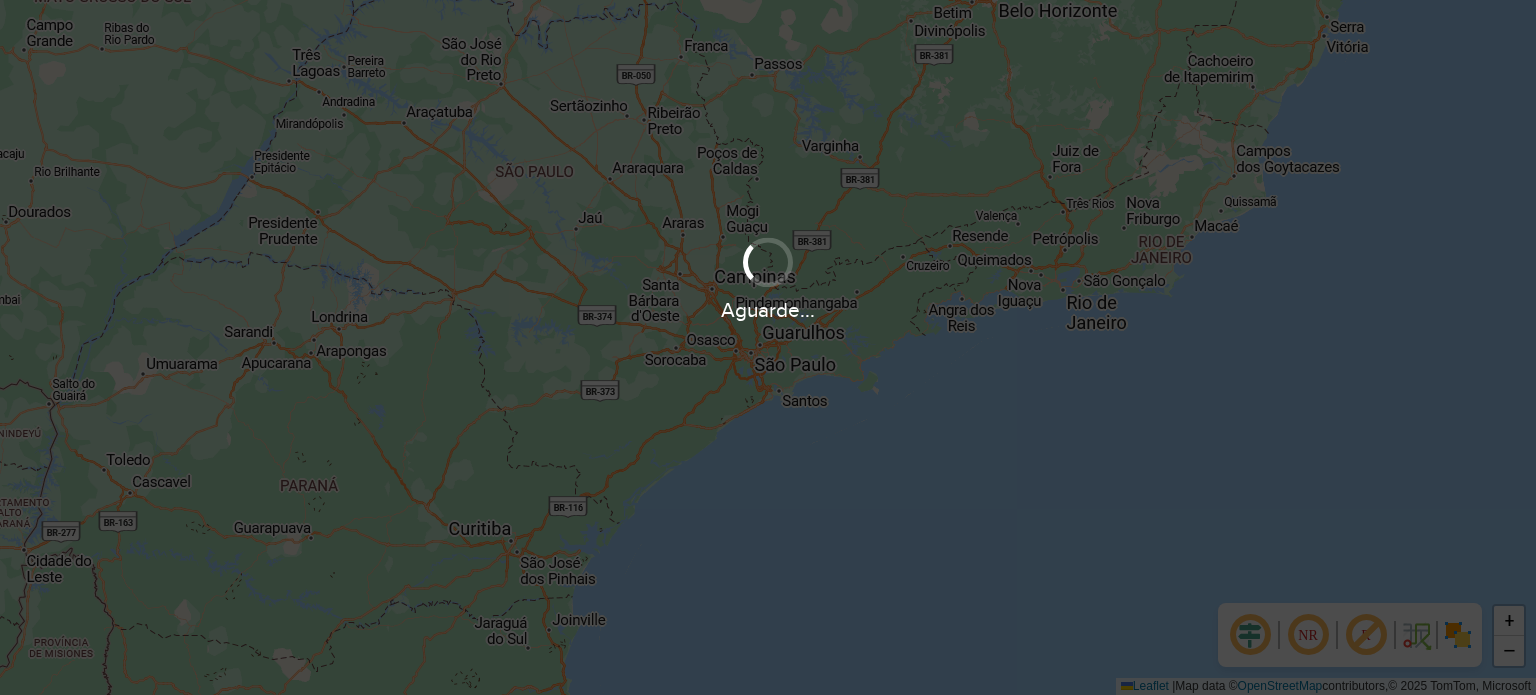 scroll, scrollTop: 0, scrollLeft: 0, axis: both 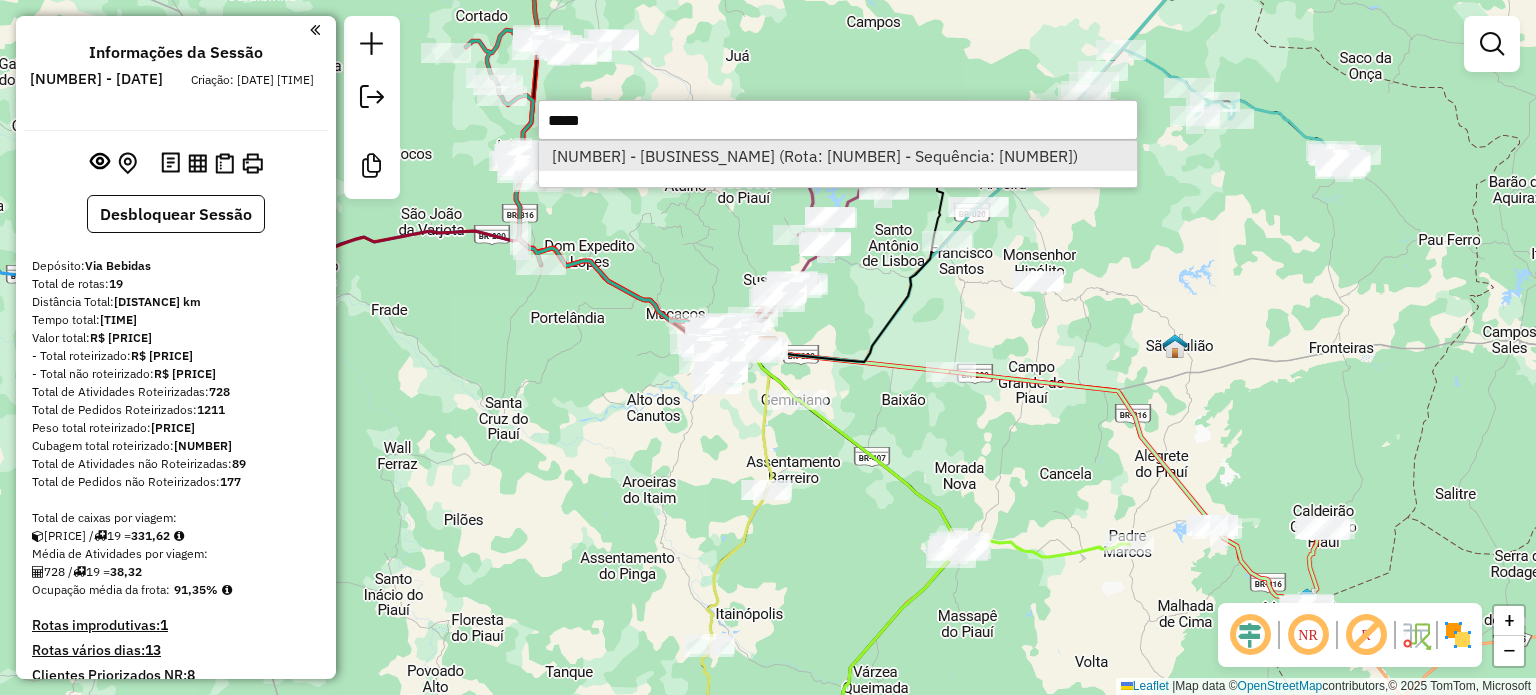 type on "*****" 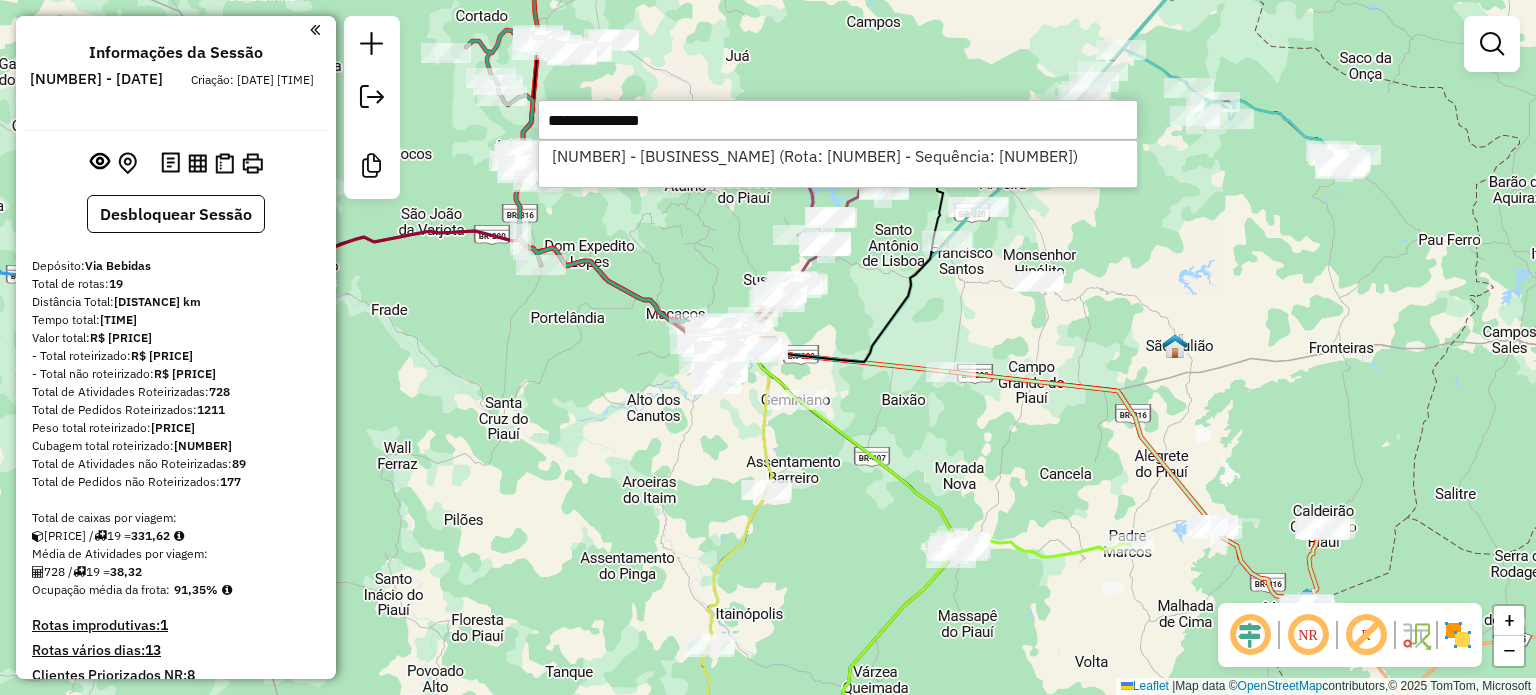 select on "**********" 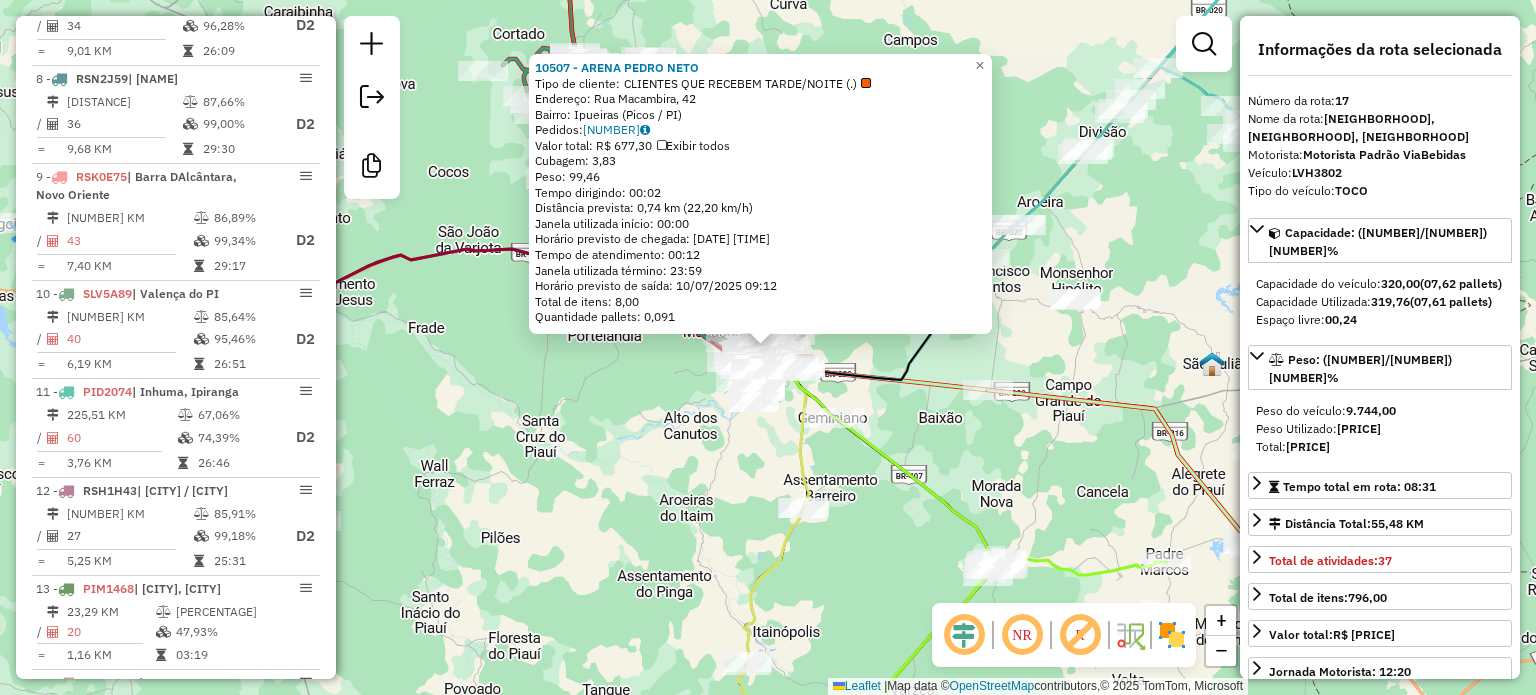 scroll, scrollTop: 2558, scrollLeft: 0, axis: vertical 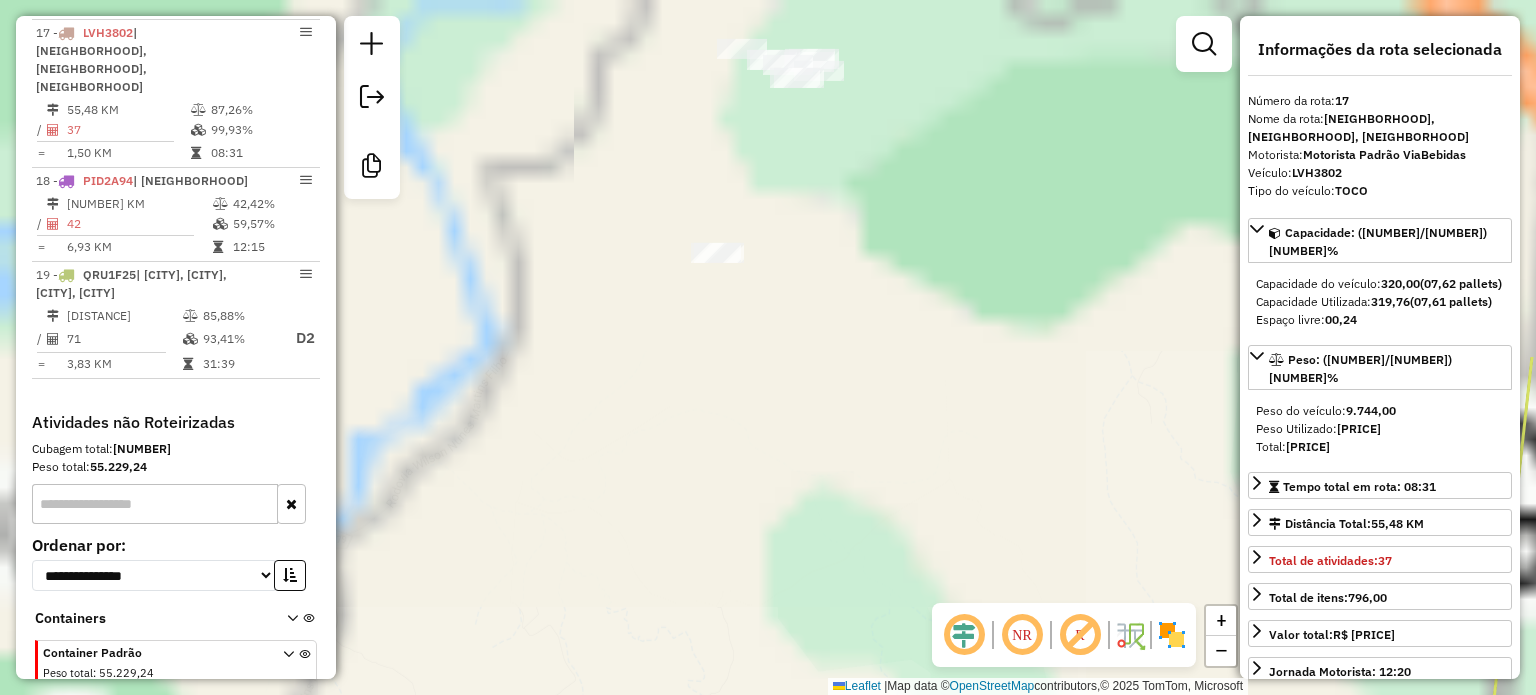 drag, startPoint x: 796, startPoint y: 289, endPoint x: 796, endPoint y: 742, distance: 453 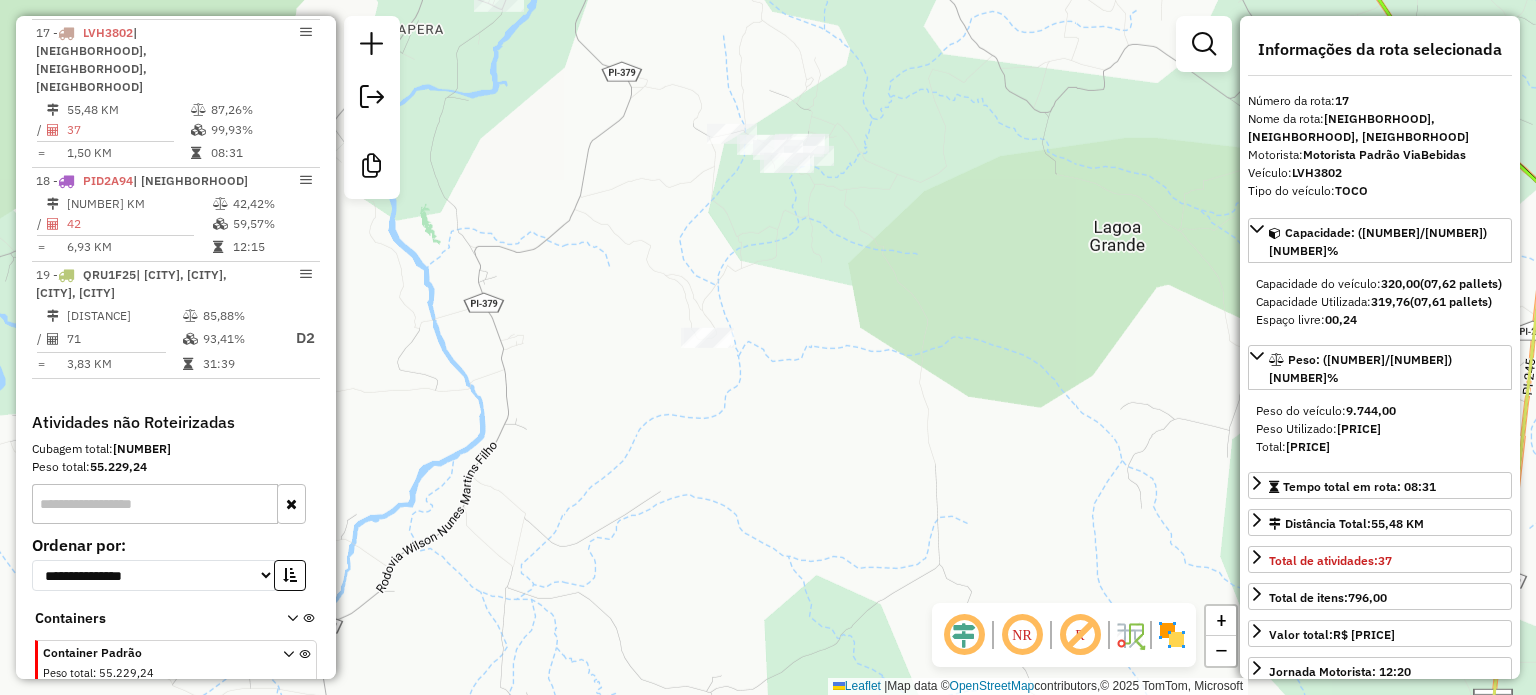 drag, startPoint x: 895, startPoint y: 275, endPoint x: 816, endPoint y: 742, distance: 473.6349 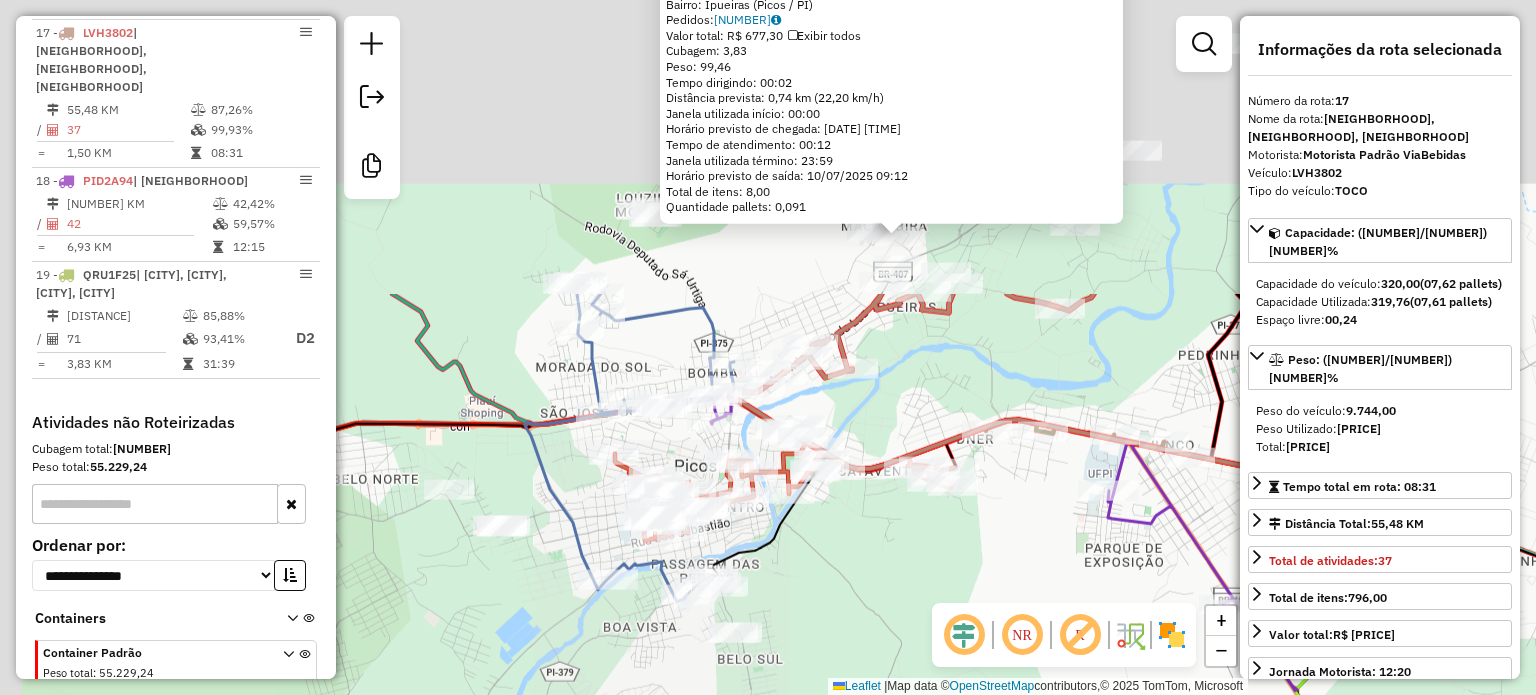 drag, startPoint x: 832, startPoint y: 260, endPoint x: 871, endPoint y: 623, distance: 365.08902 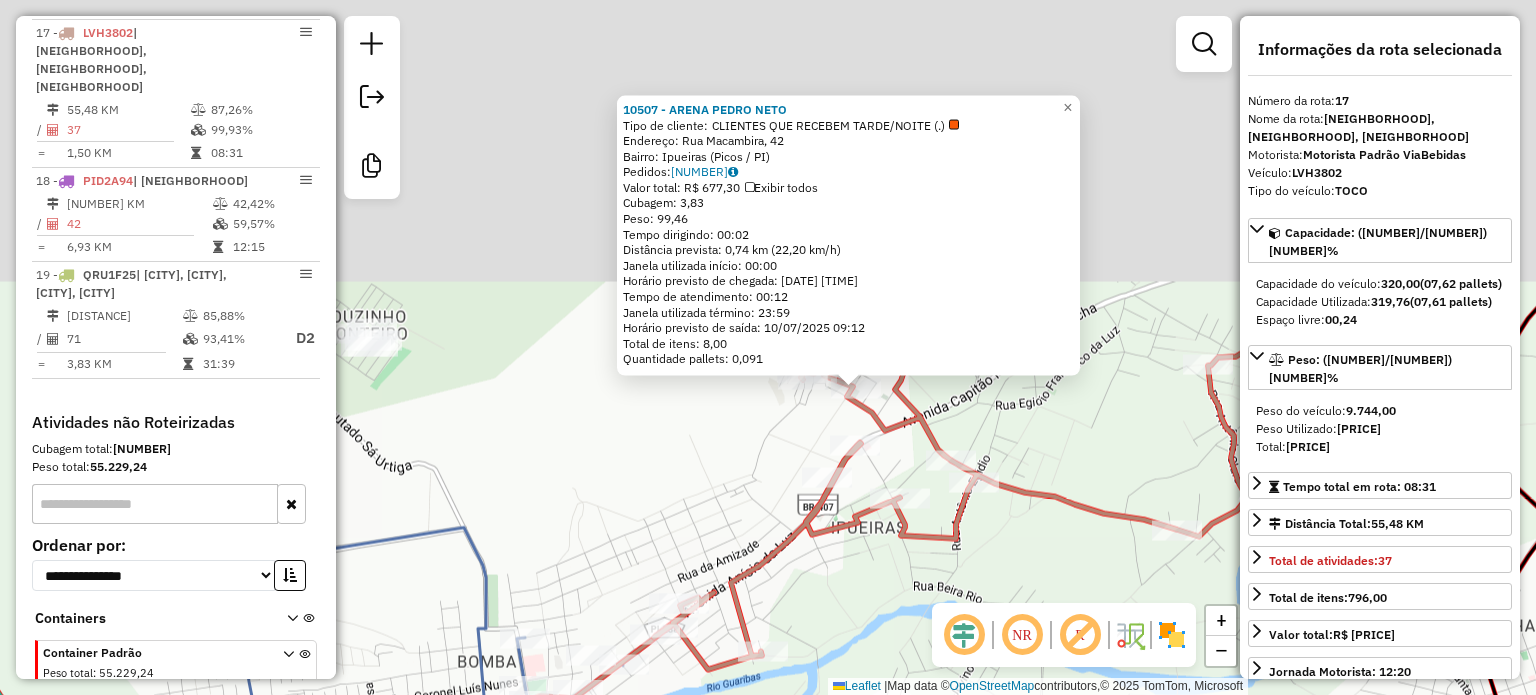 drag, startPoint x: 977, startPoint y: 278, endPoint x: 963, endPoint y: 592, distance: 314.31195 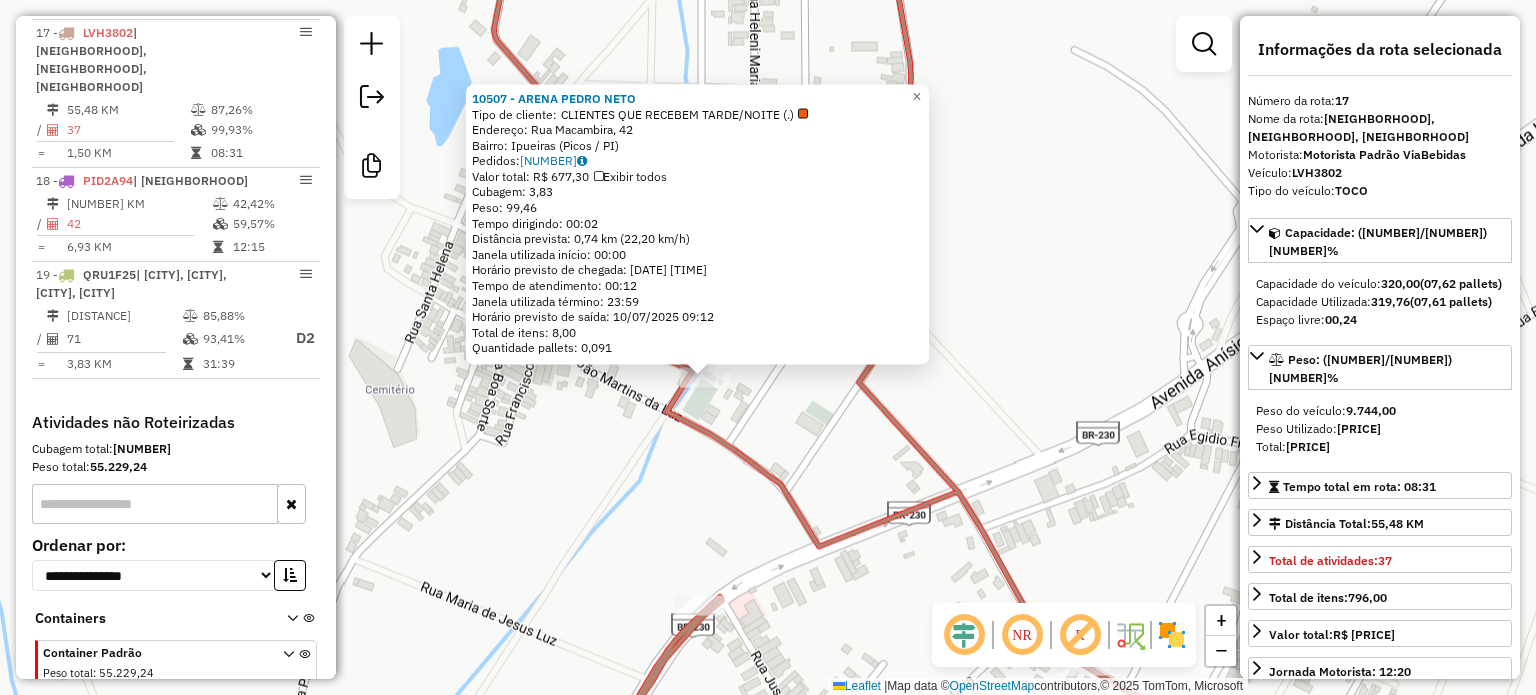 drag, startPoint x: 798, startPoint y: 371, endPoint x: 888, endPoint y: 452, distance: 121.08262 